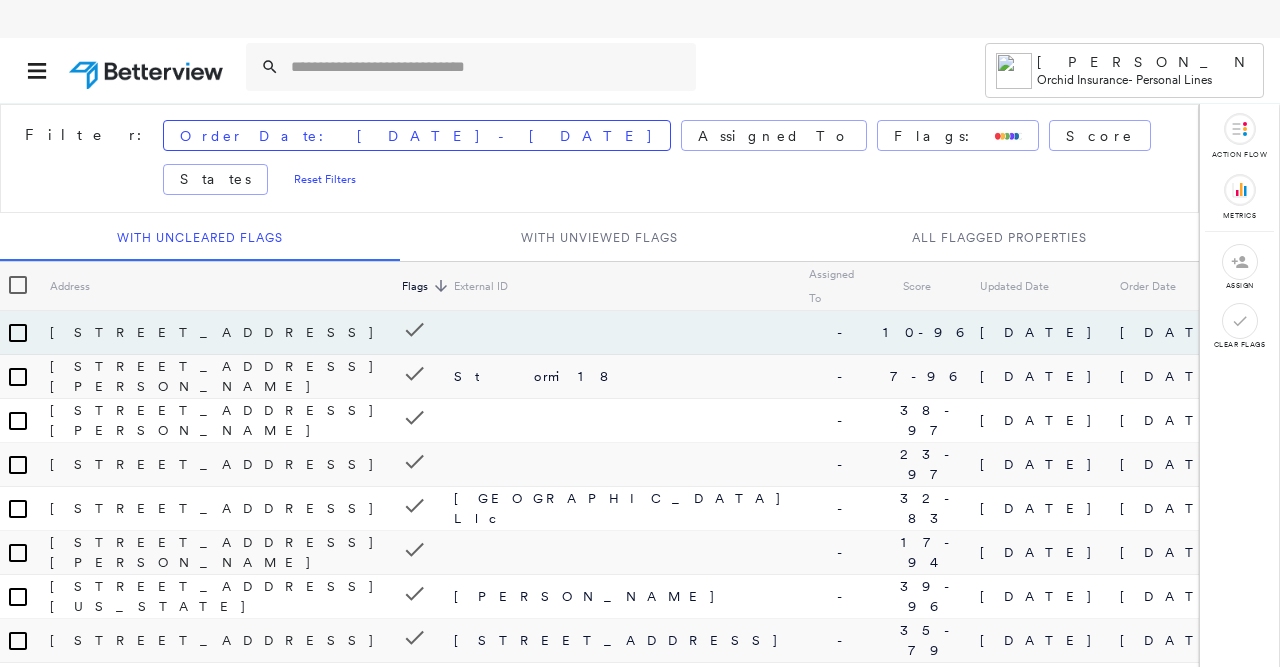 scroll, scrollTop: 0, scrollLeft: 0, axis: both 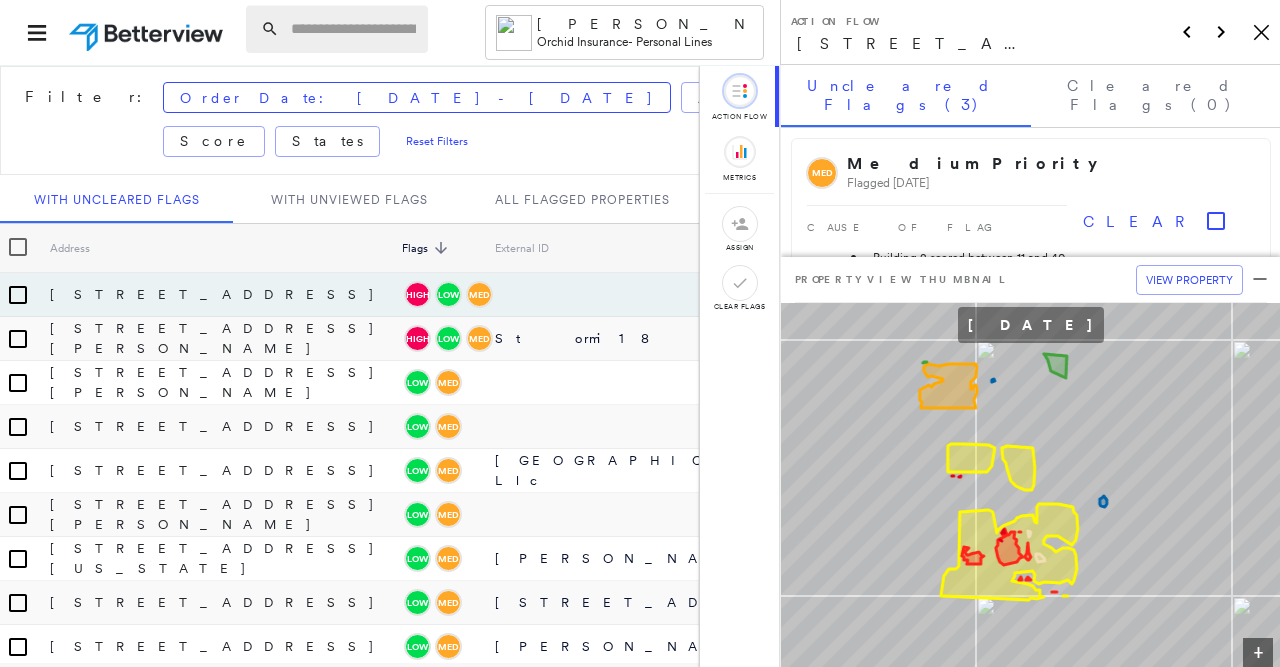click at bounding box center (353, 29) 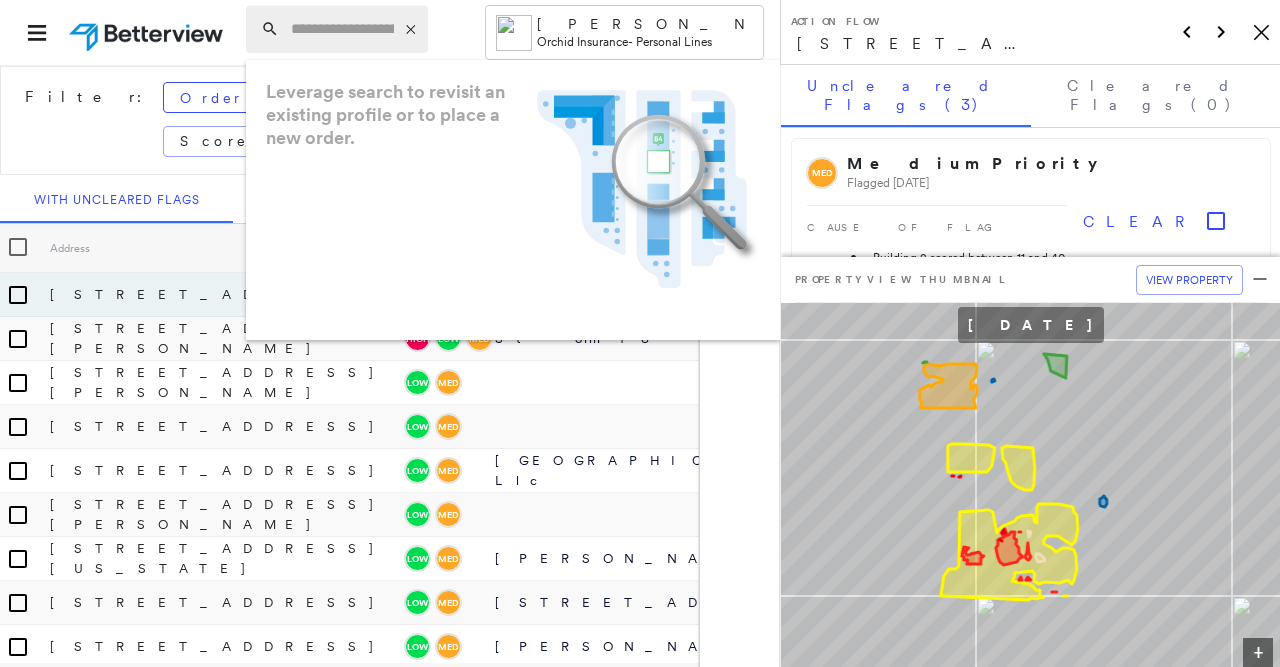 paste on "**********" 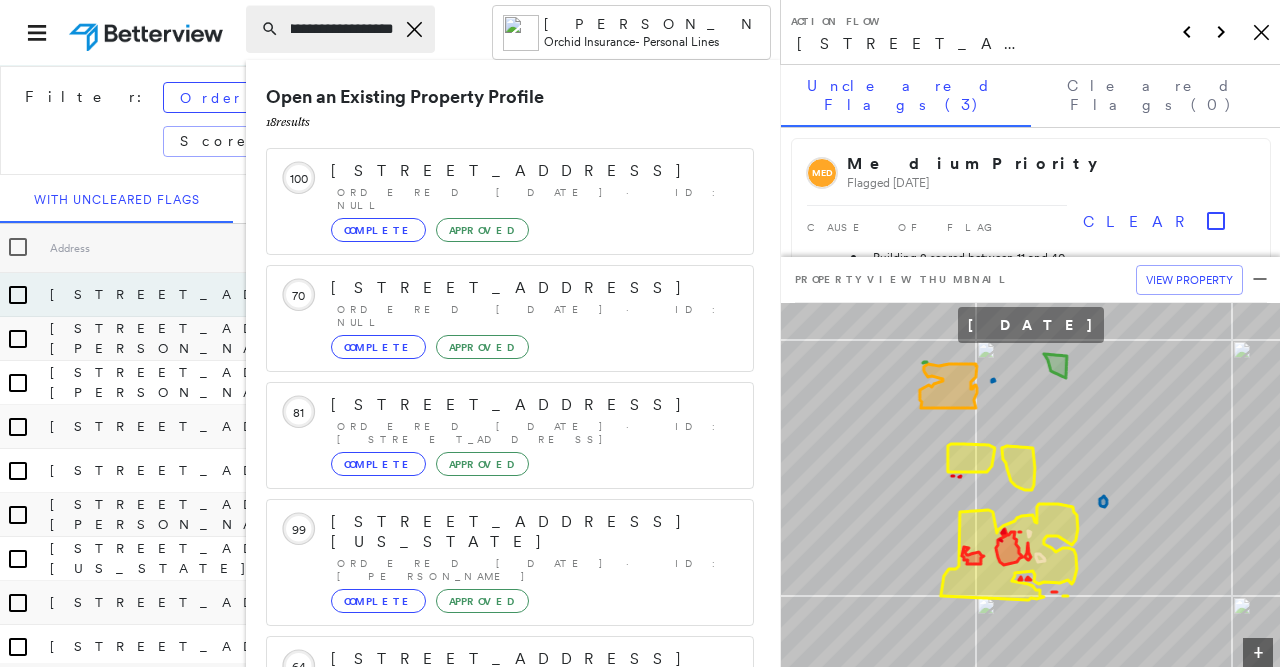 scroll, scrollTop: 0, scrollLeft: 167, axis: horizontal 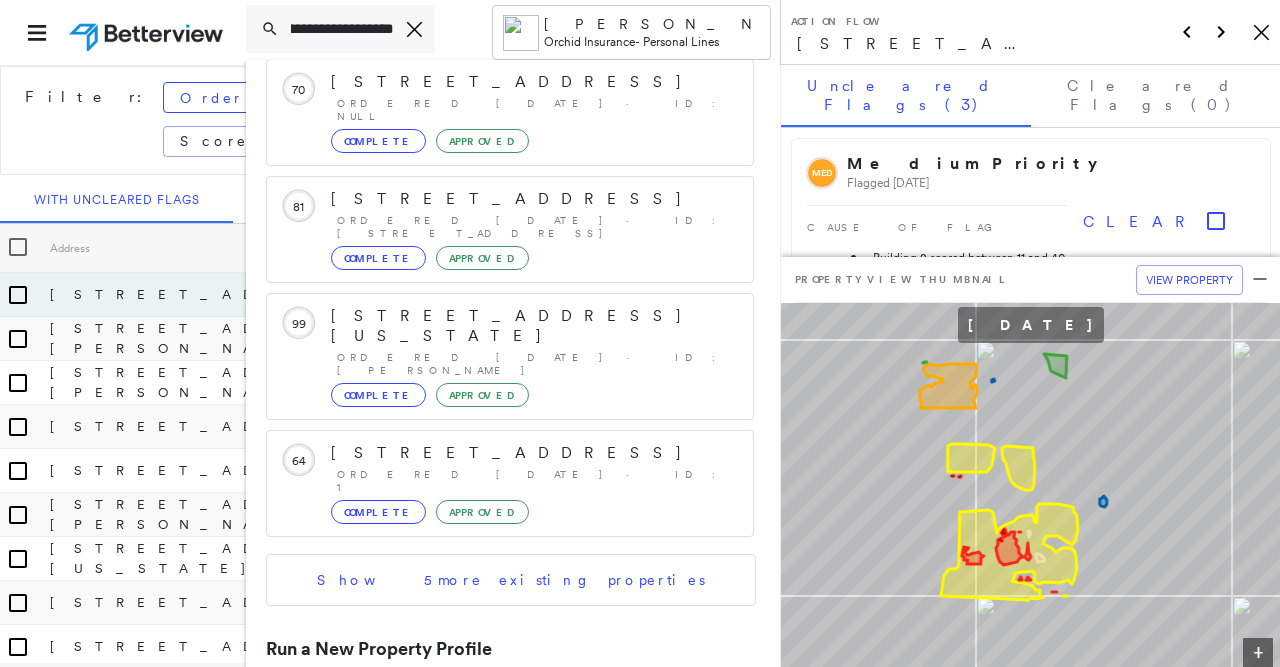 type on "**********" 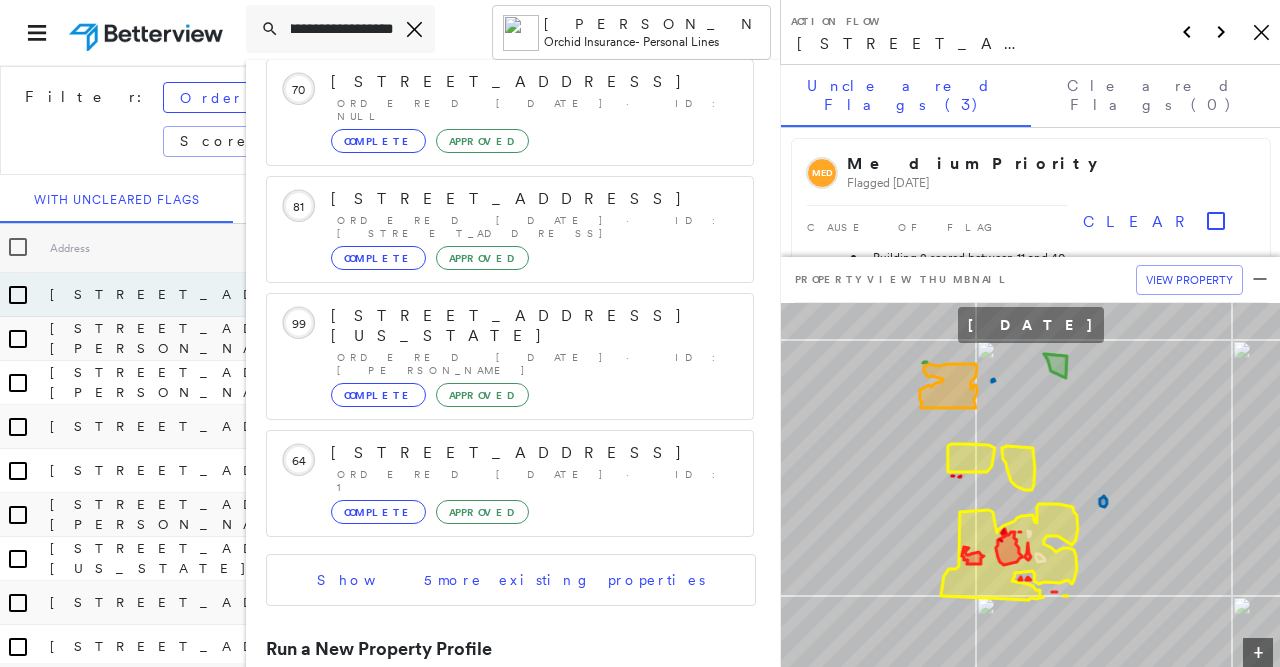 click 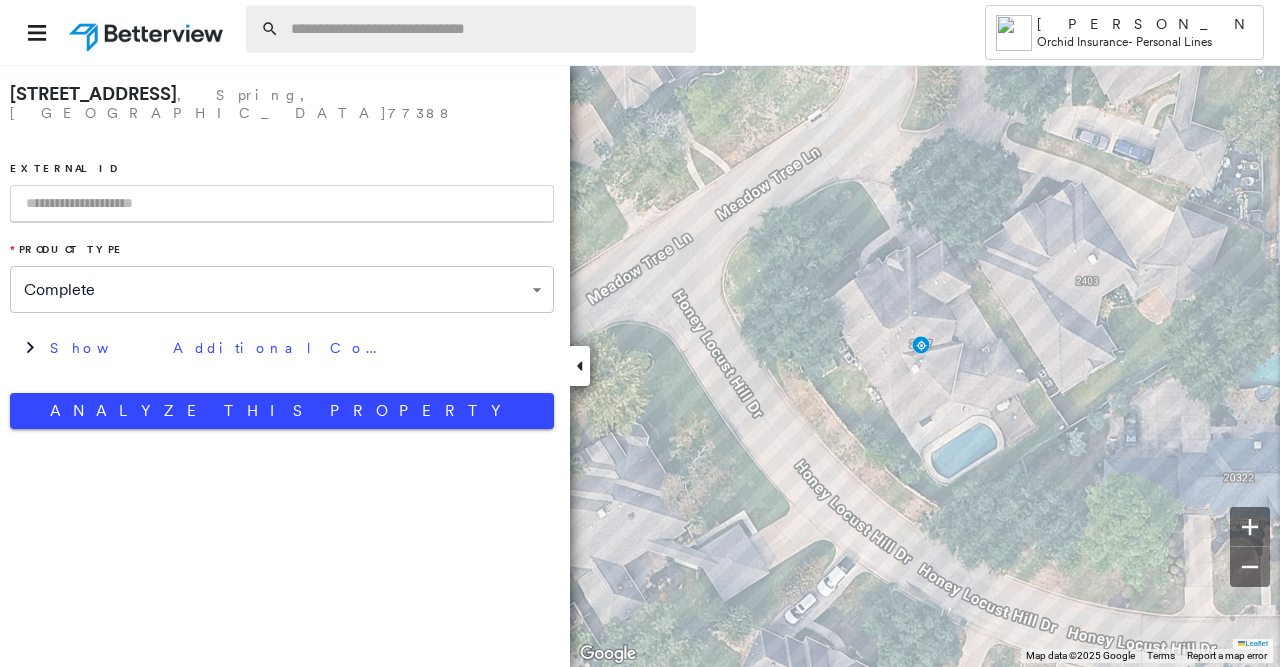 click at bounding box center (487, 29) 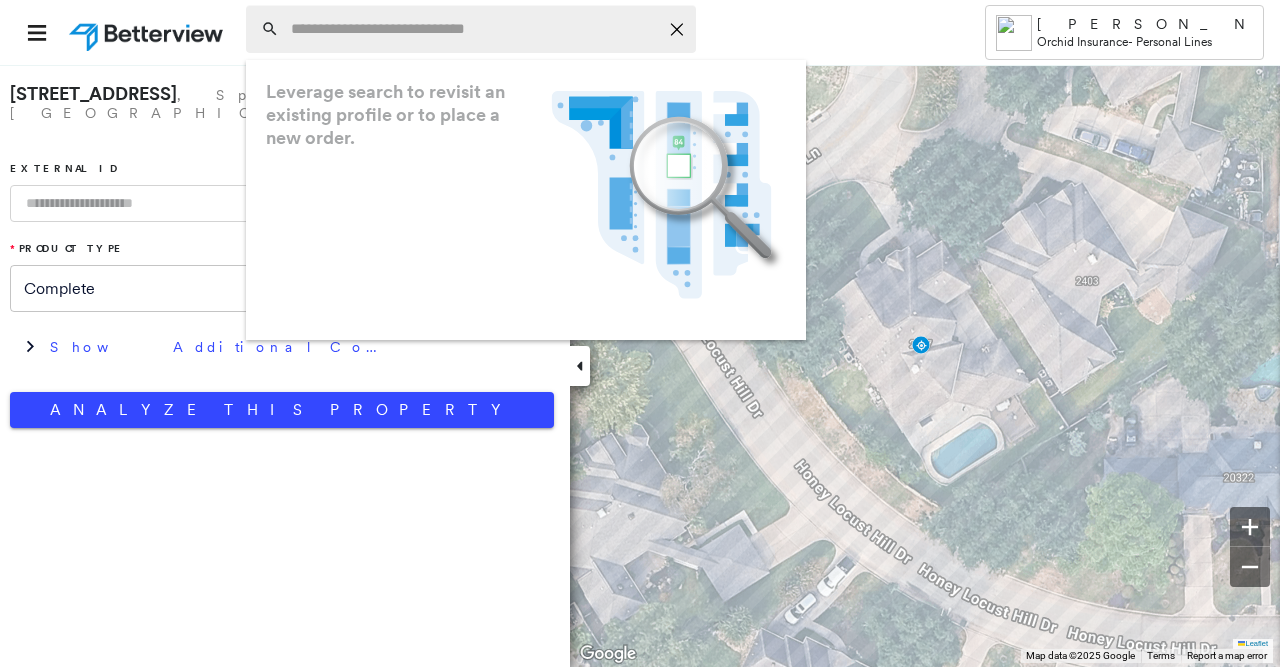 paste on "**********" 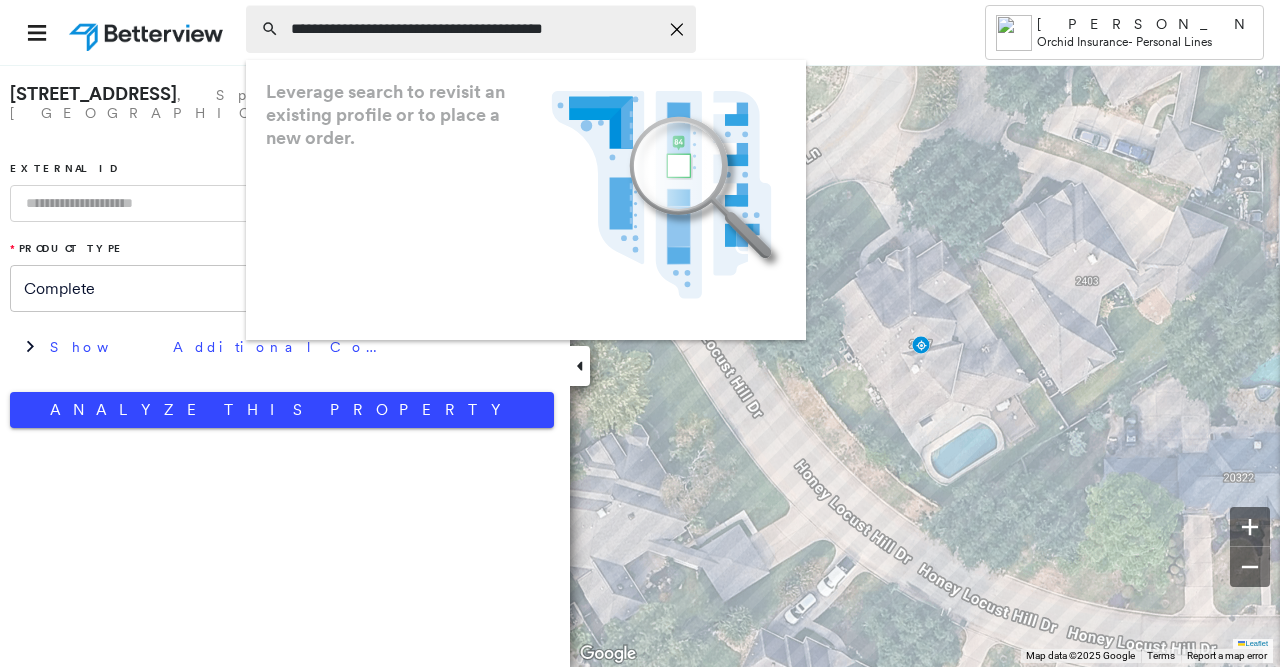 click on "**********" at bounding box center [474, 29] 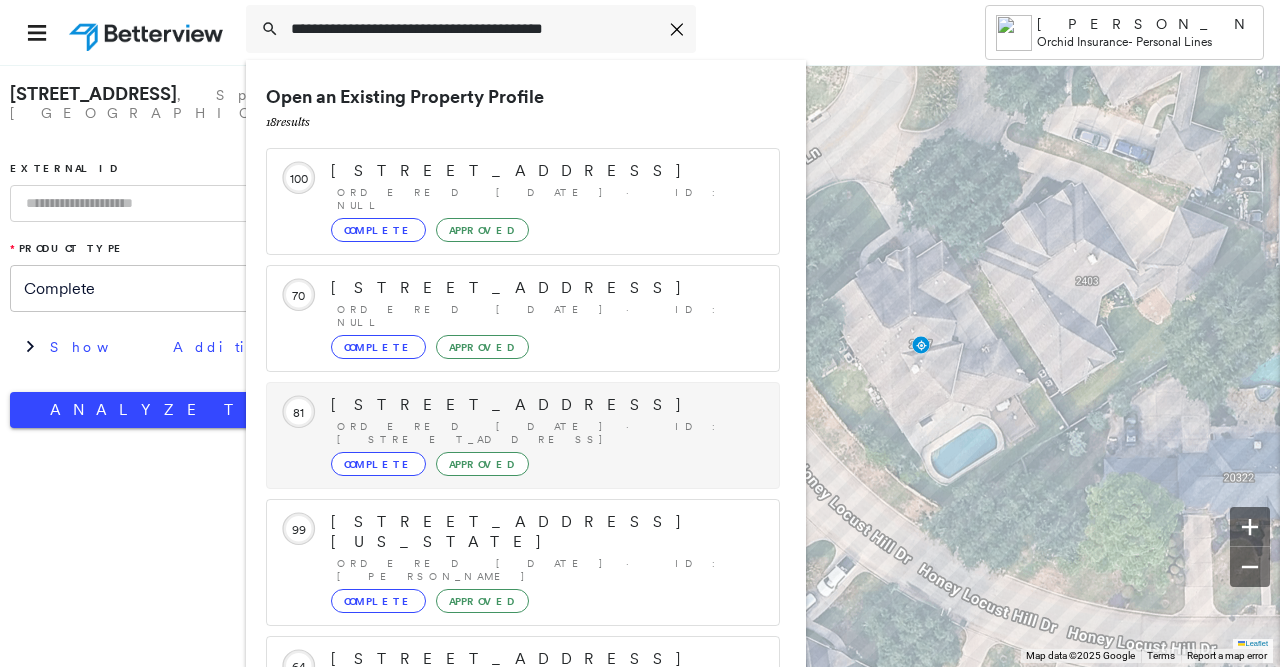 scroll, scrollTop: 206, scrollLeft: 0, axis: vertical 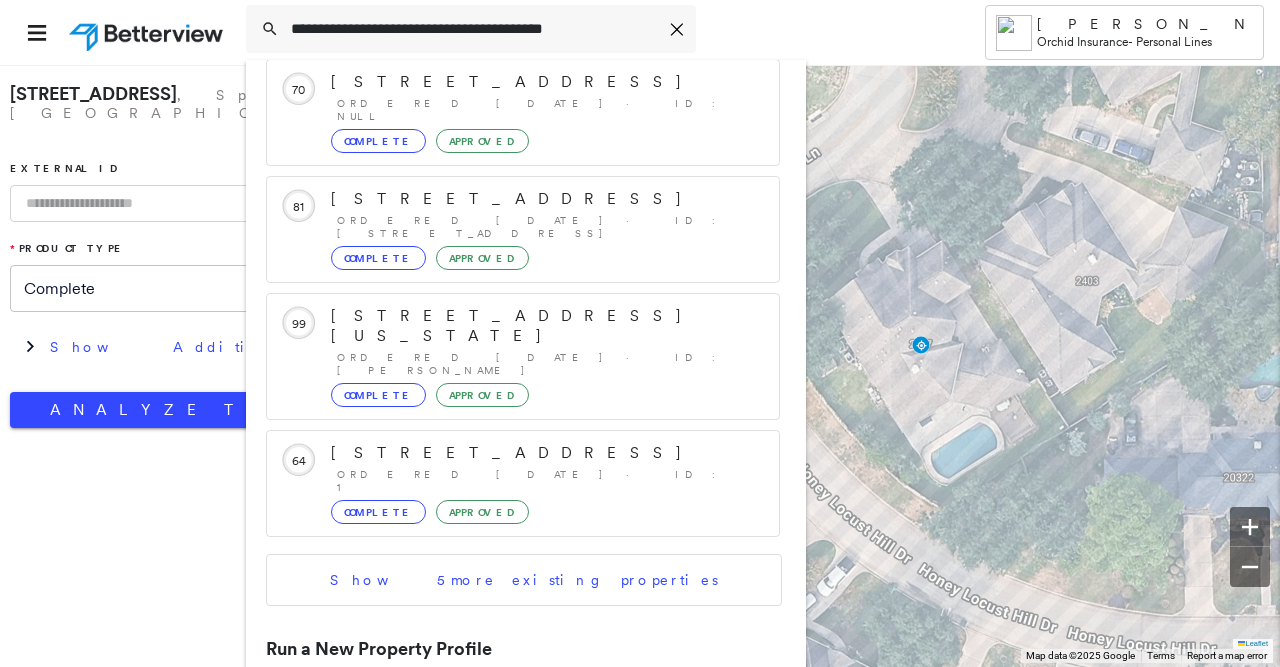 type on "**********" 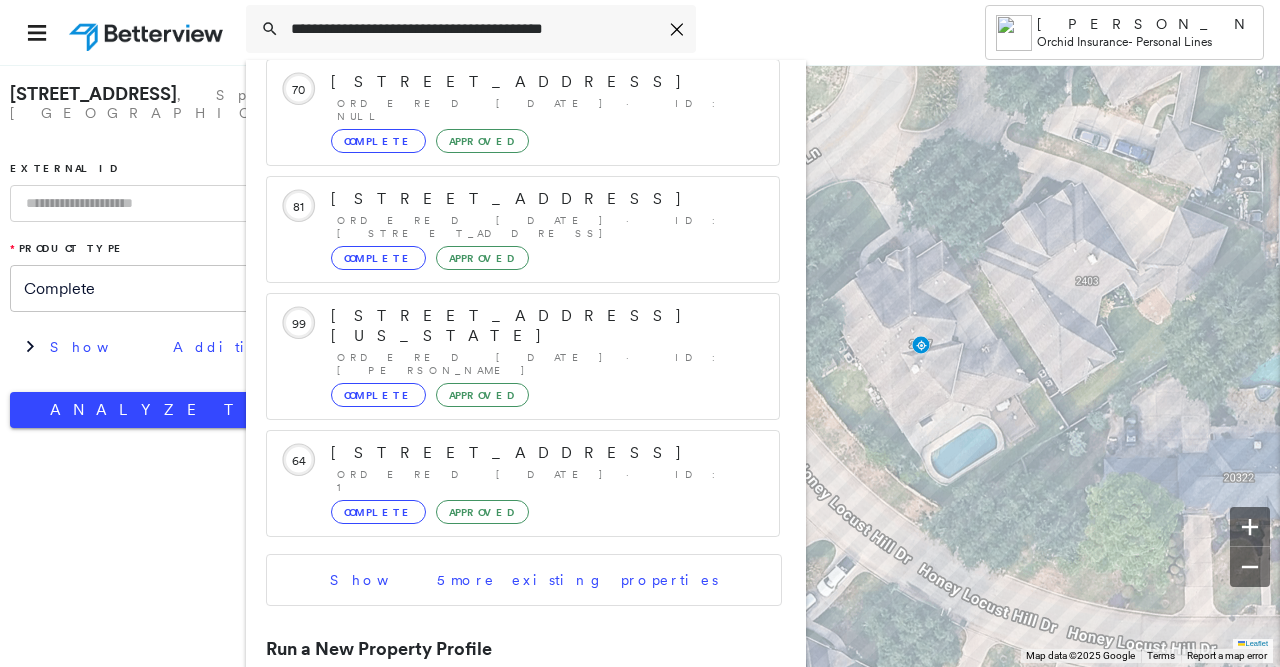 click on "[STREET_ADDRESS]" at bounding box center (501, 718) 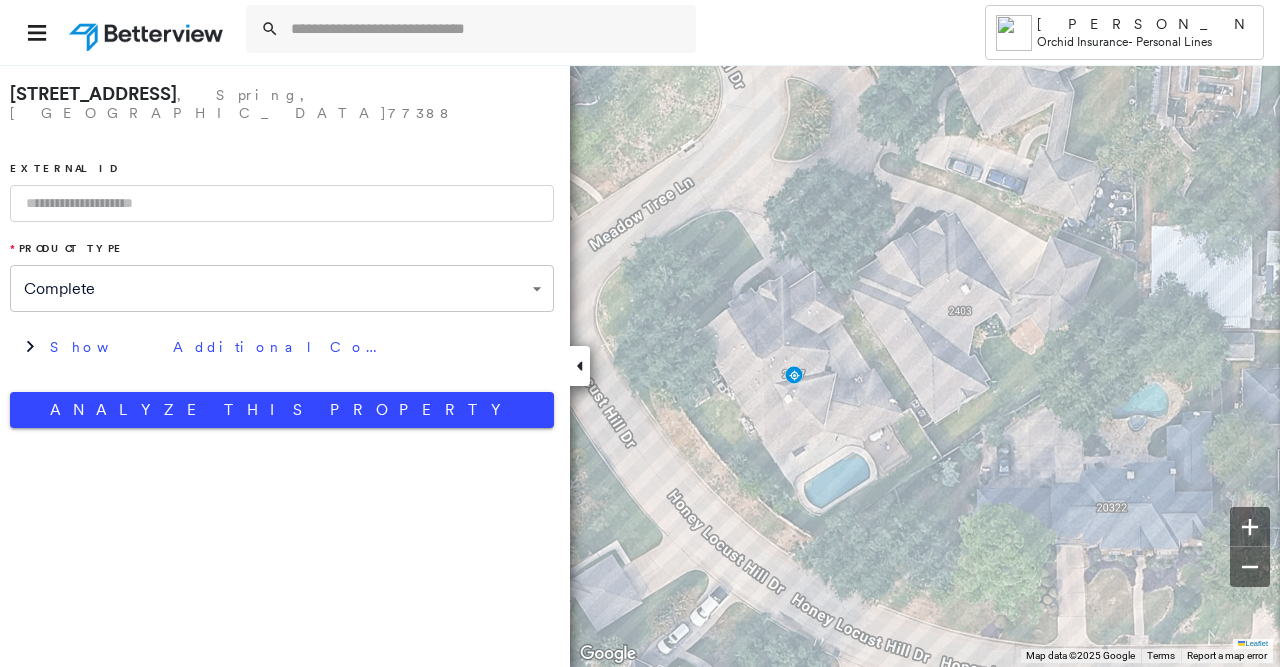 click on "**********" at bounding box center (285, 365) 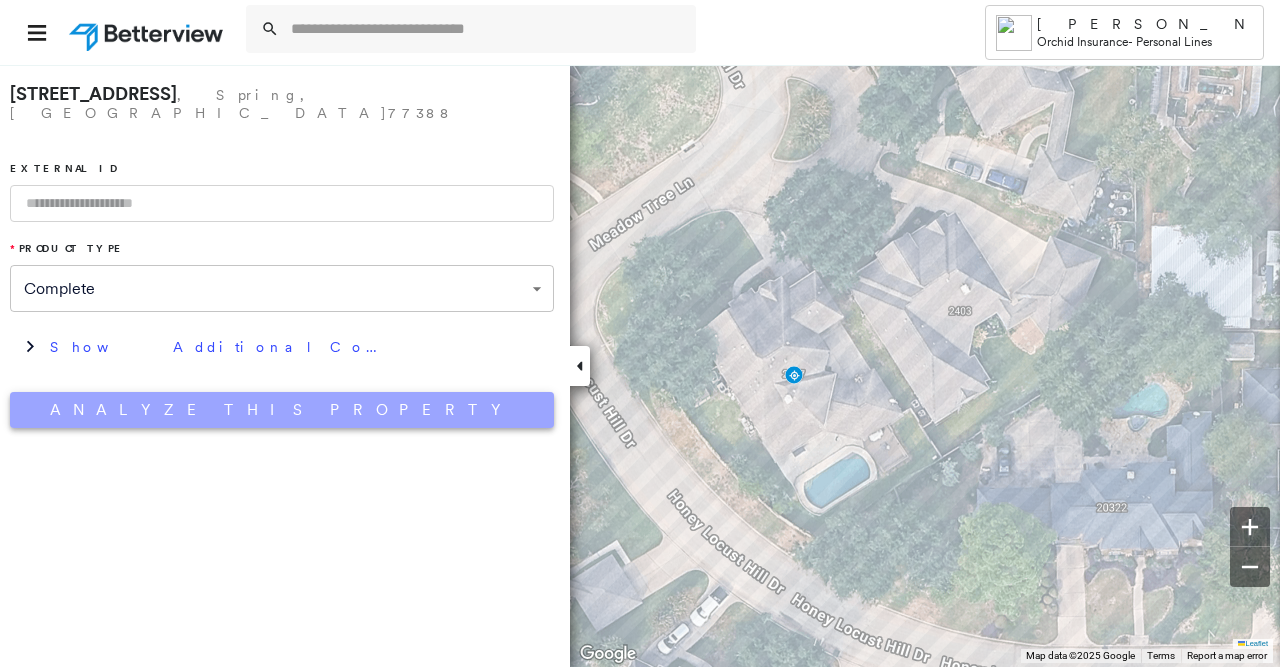 click on "Analyze This Property" at bounding box center (282, 410) 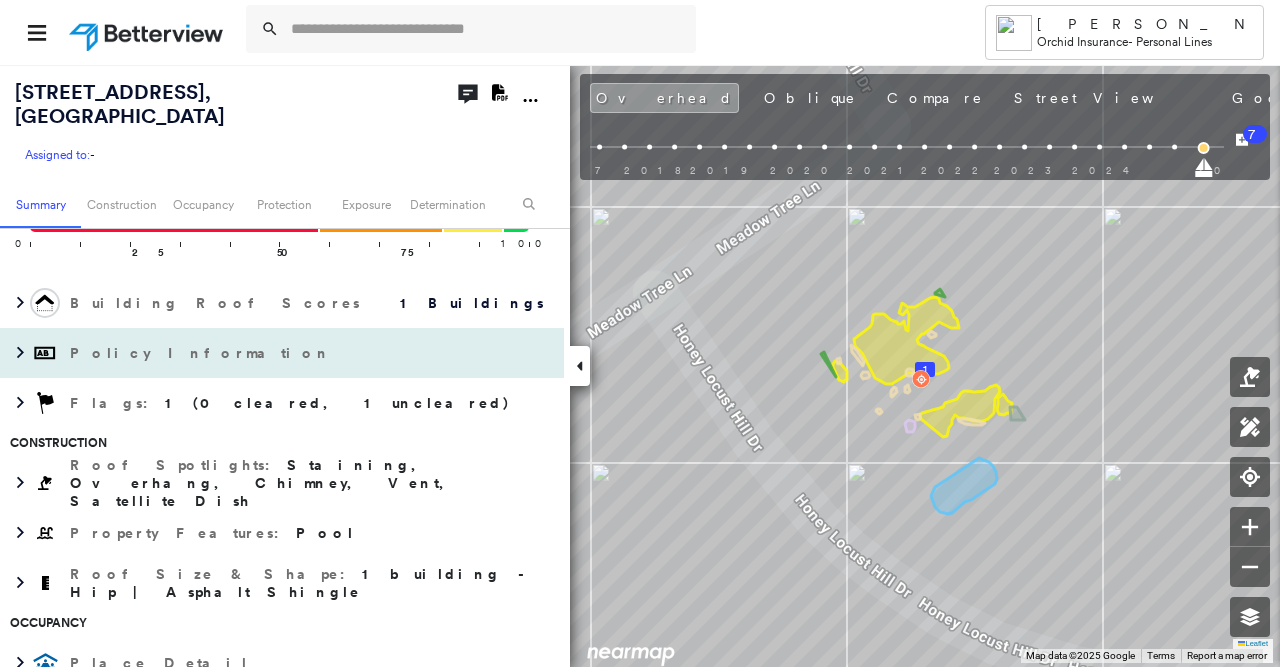 scroll, scrollTop: 0, scrollLeft: 0, axis: both 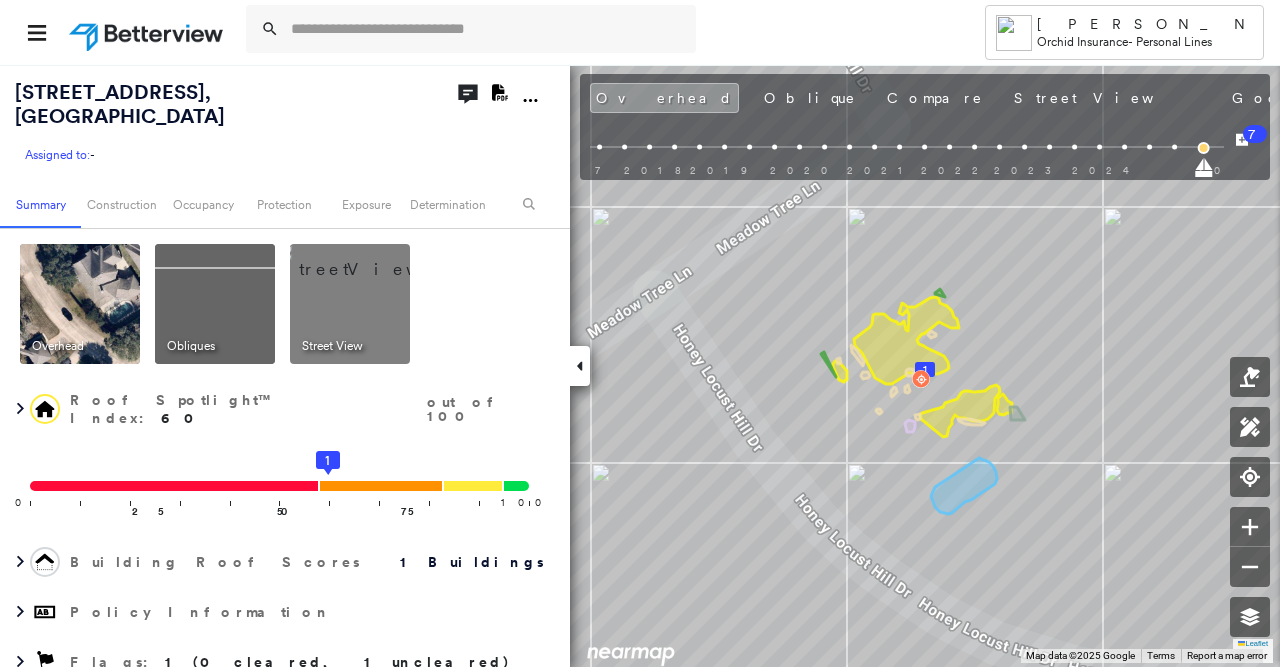 click 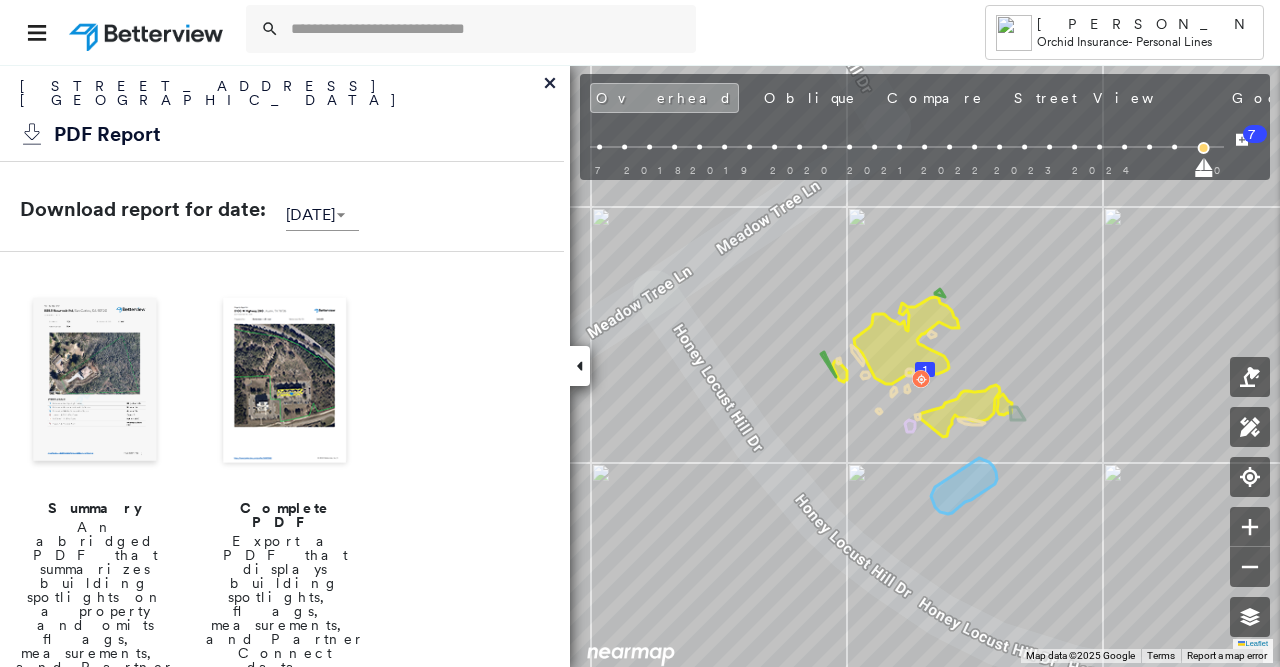 click at bounding box center (95, 382) 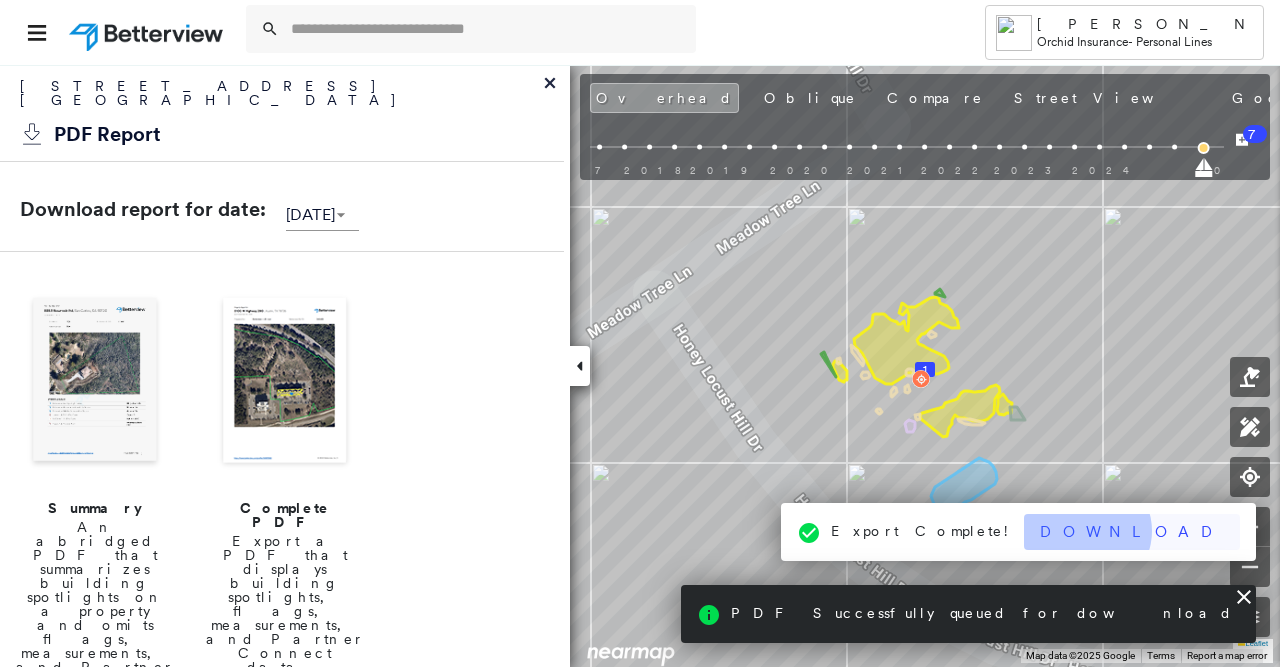click on "Download" at bounding box center (1132, 532) 